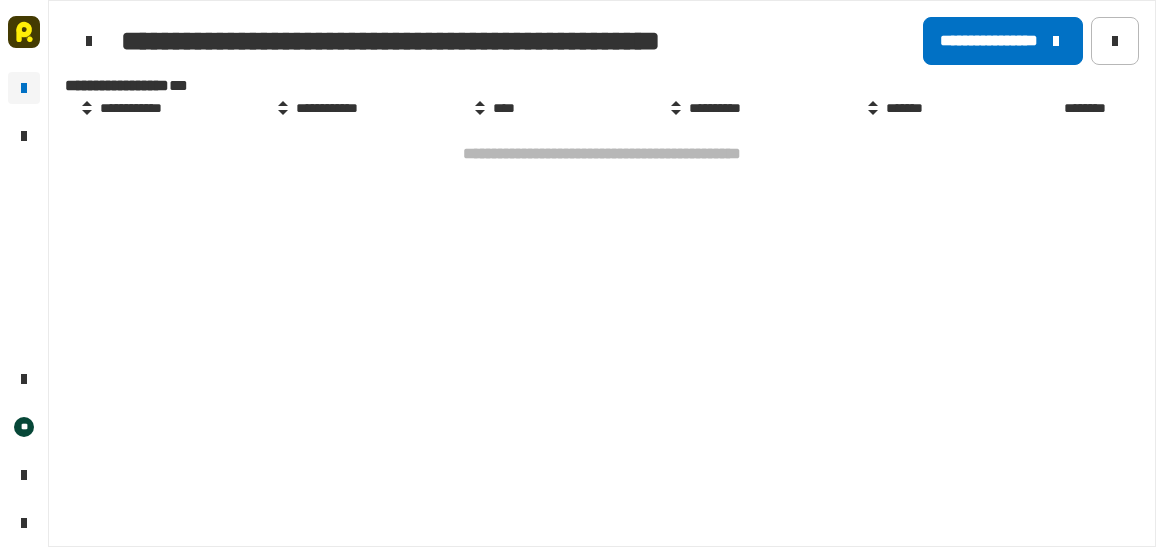 scroll, scrollTop: 0, scrollLeft: 0, axis: both 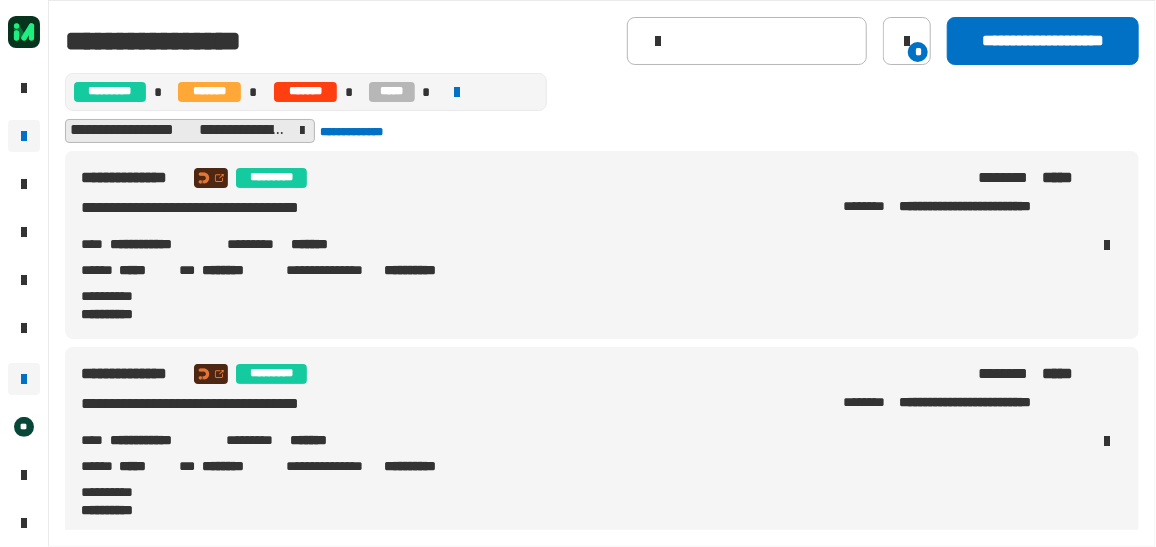 click 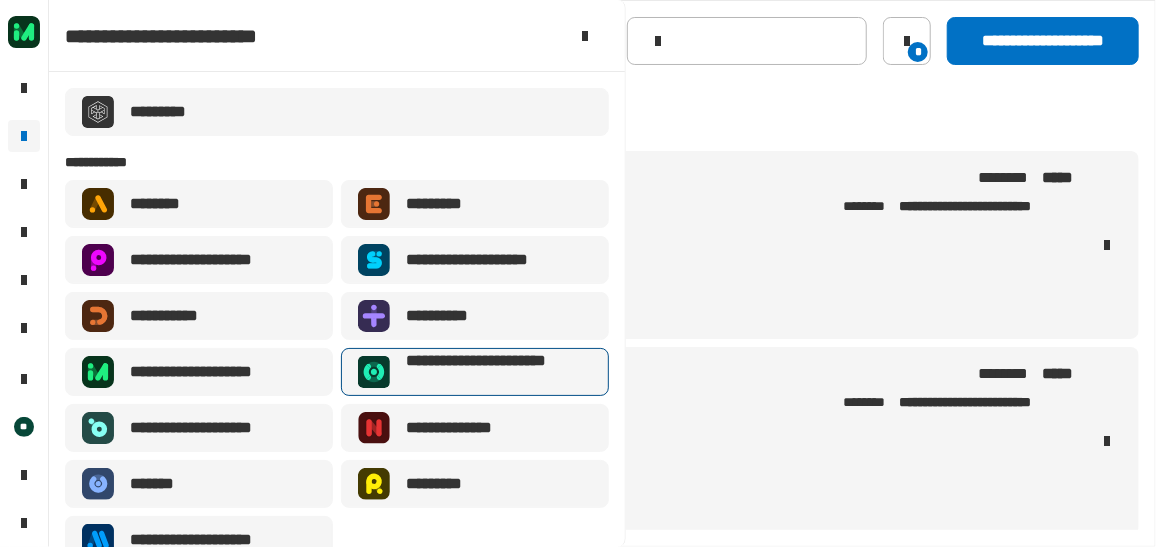 click on "**********" at bounding box center (493, 372) 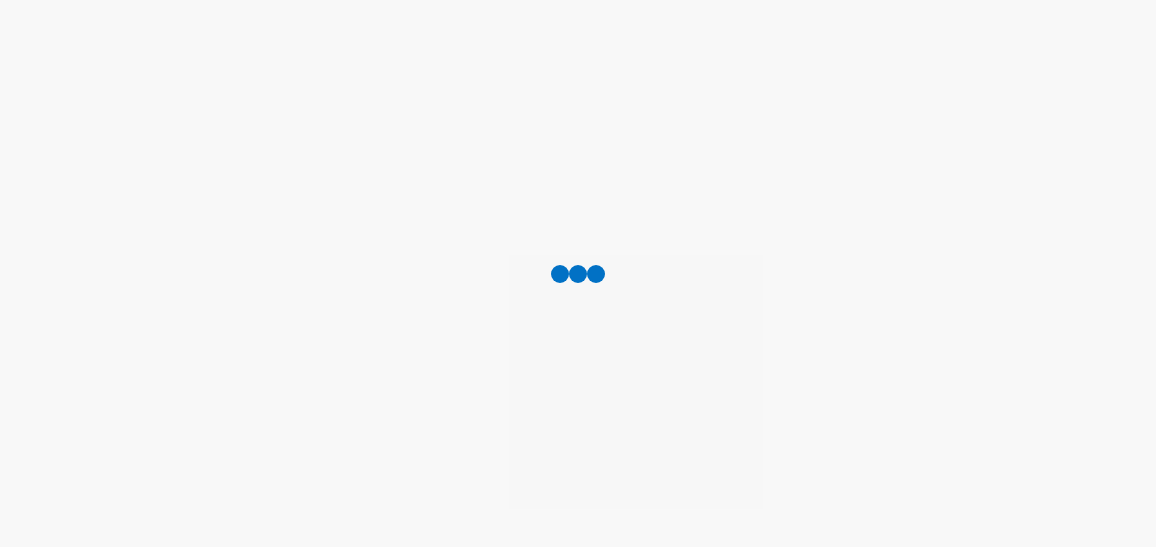 scroll, scrollTop: 0, scrollLeft: 0, axis: both 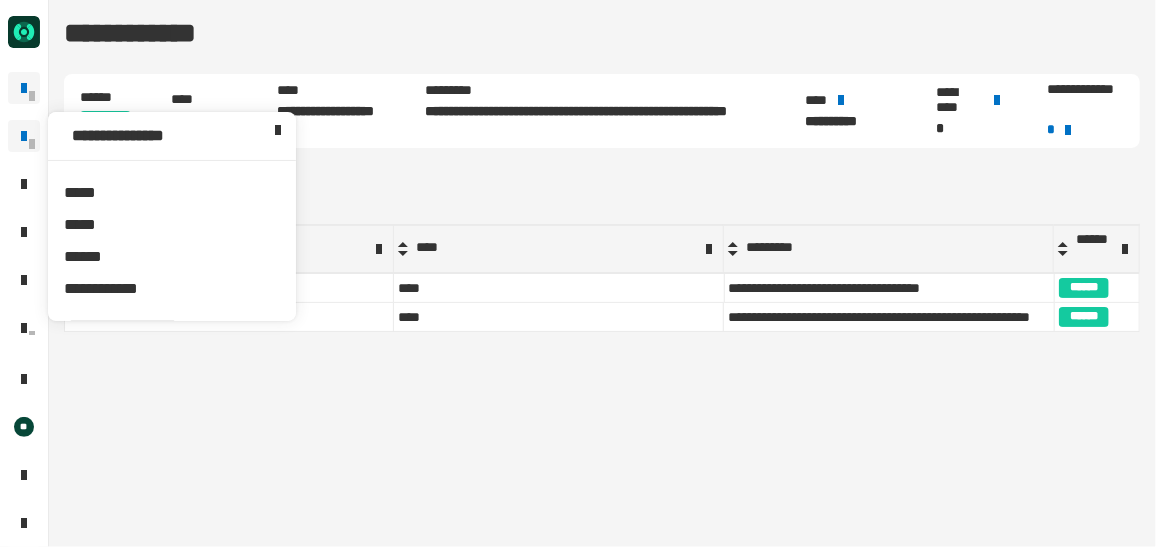 click 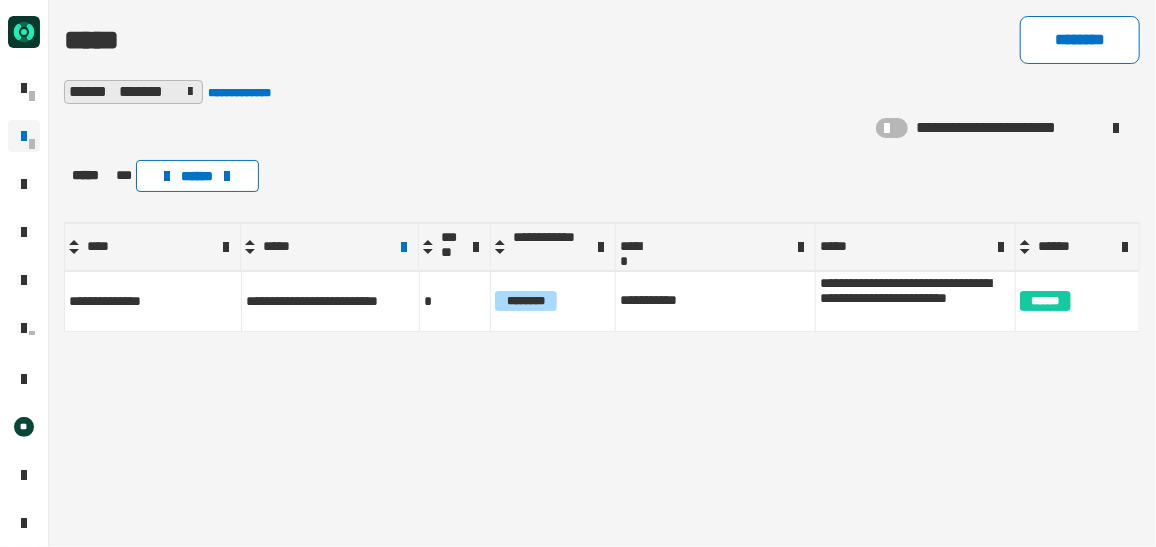 click on "***** *** ******" 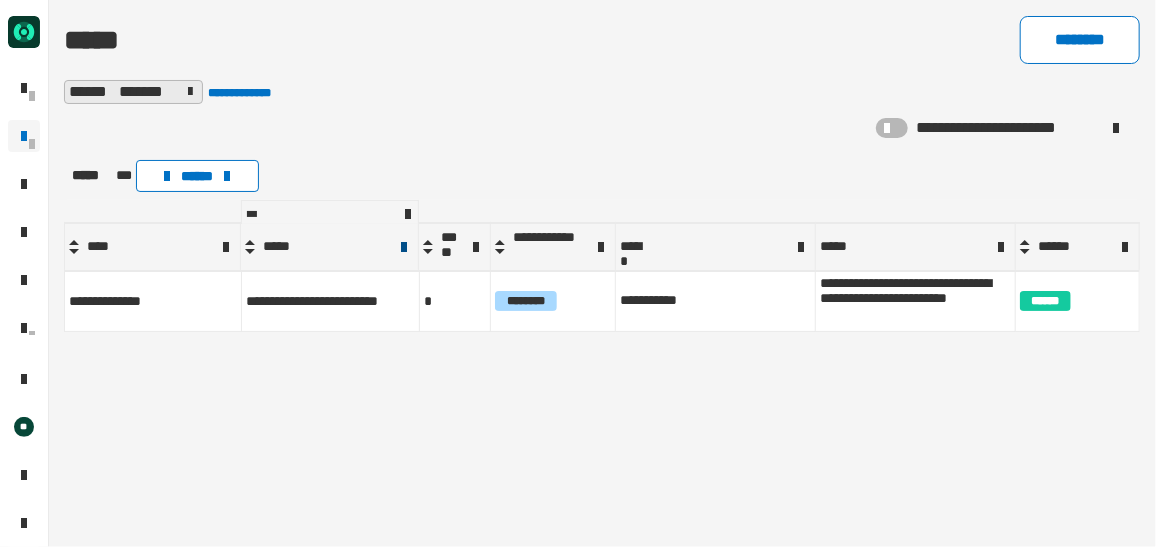 click at bounding box center (404, 247) 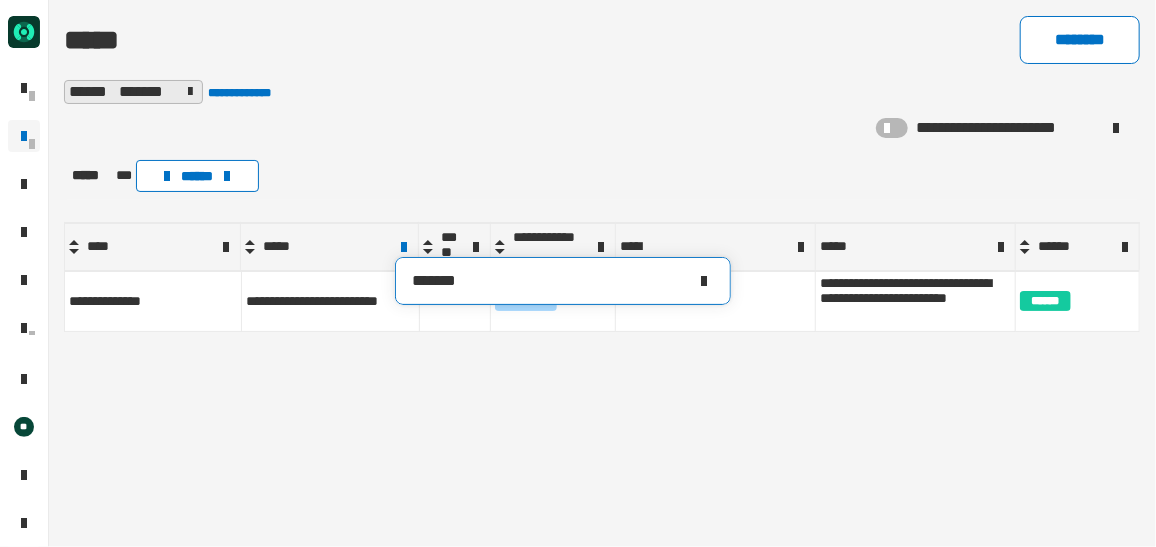 drag, startPoint x: 478, startPoint y: 287, endPoint x: 408, endPoint y: 276, distance: 70.85902 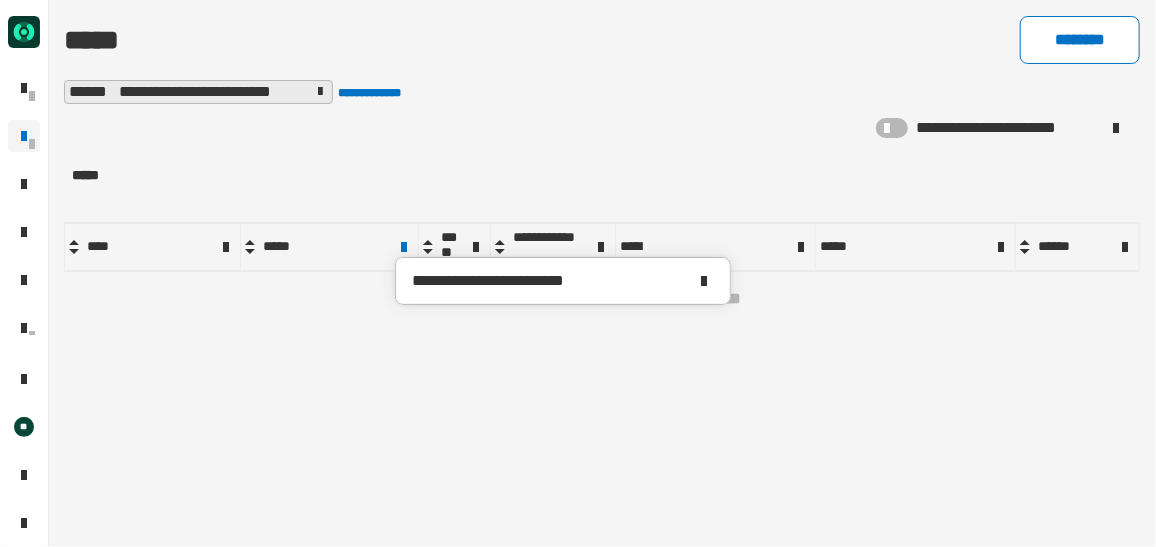 type on "**********" 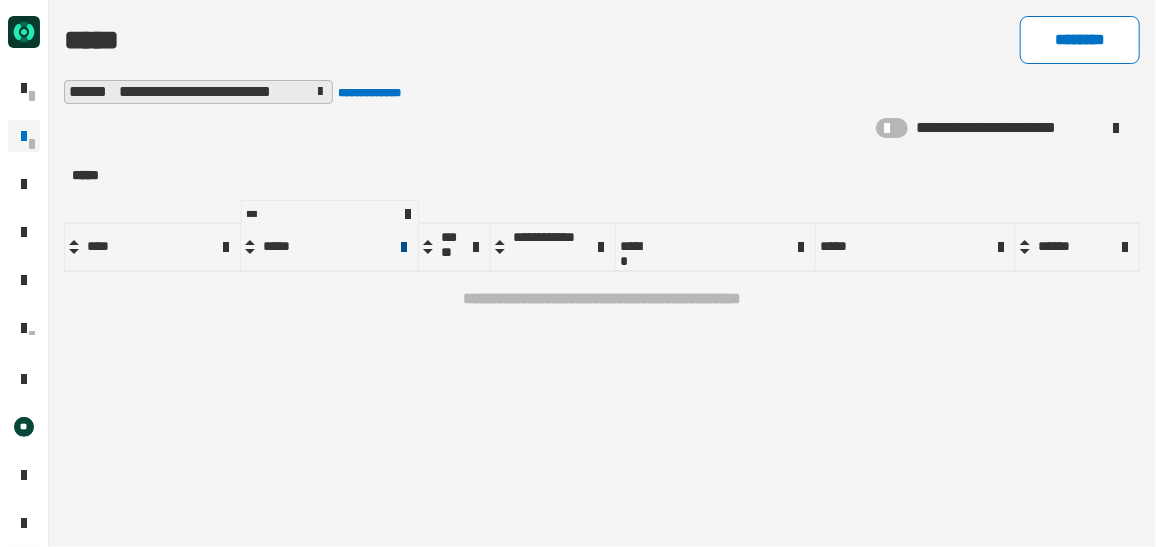 click at bounding box center [404, 247] 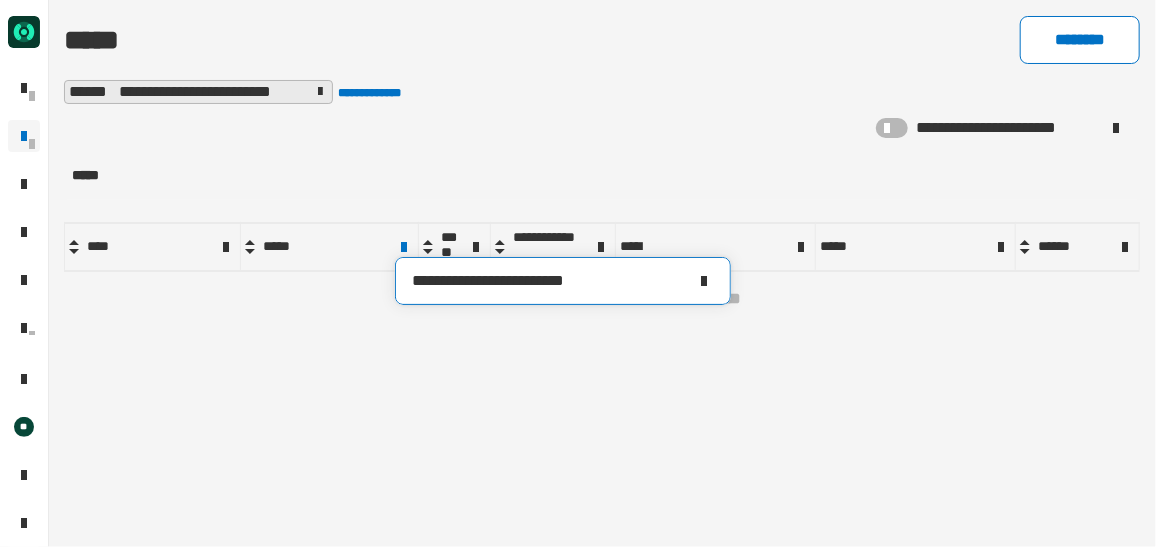 click at bounding box center [704, 281] 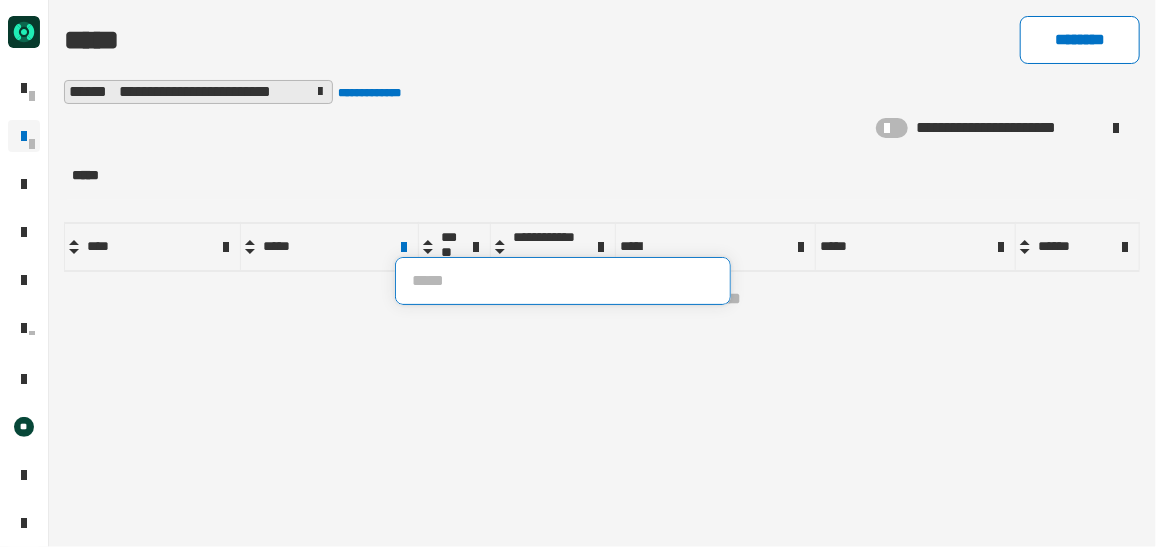 type 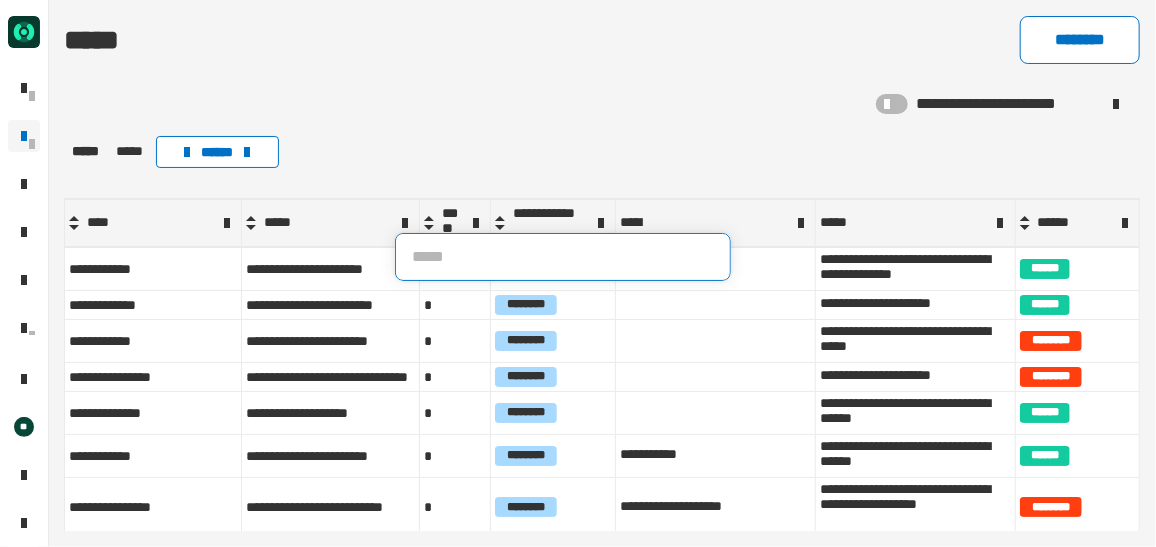 click on "***** ***** ******" 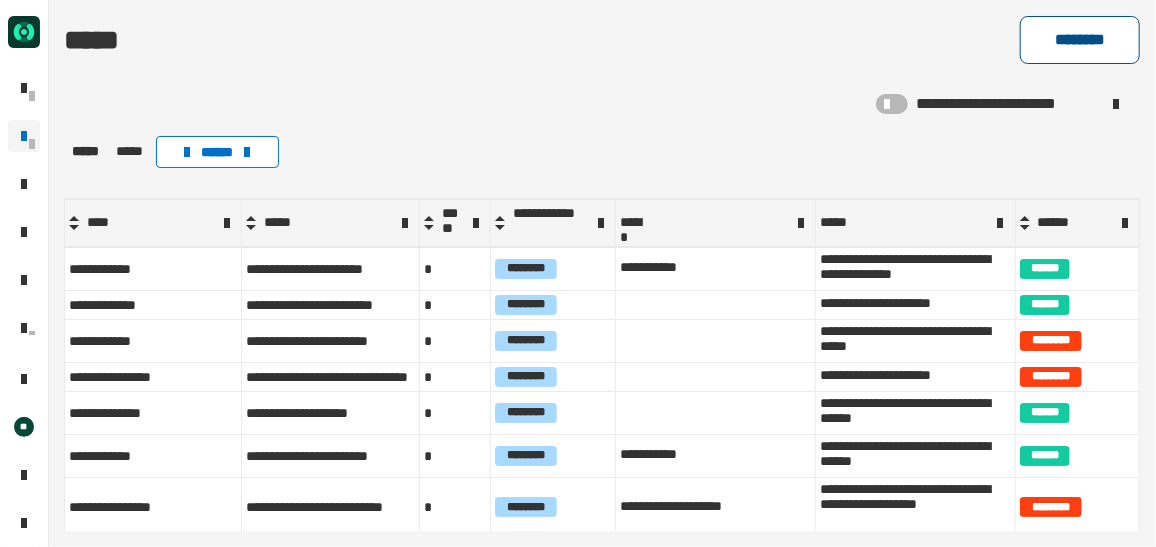 click on "********" 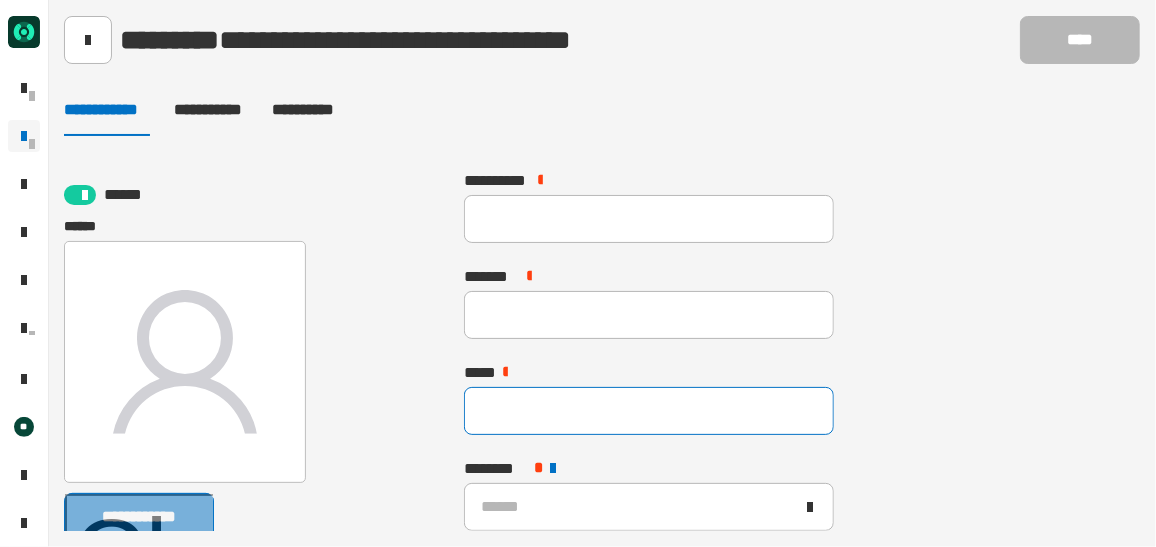 click 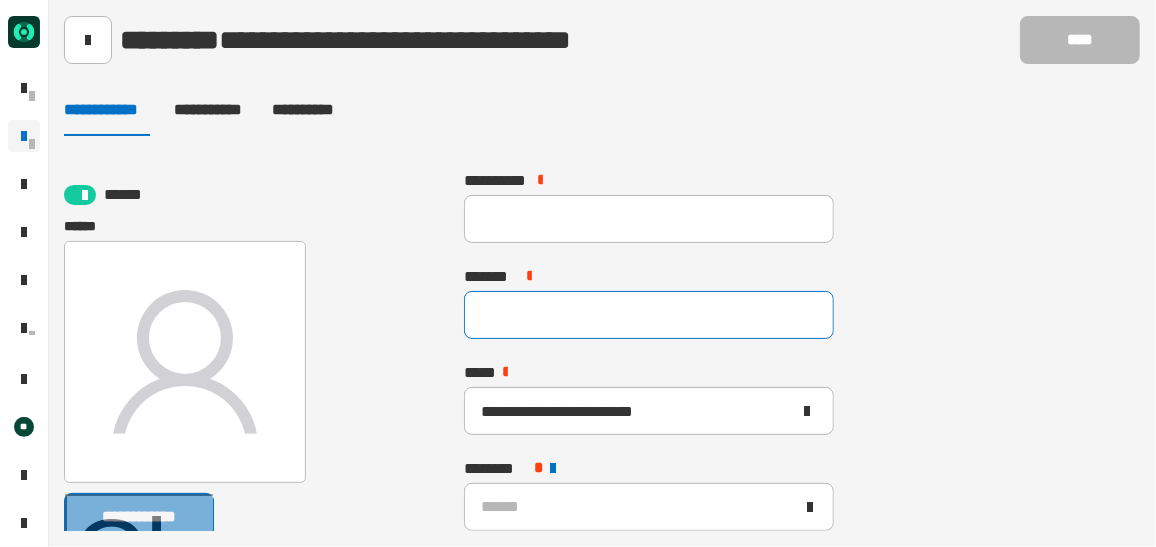 type on "**********" 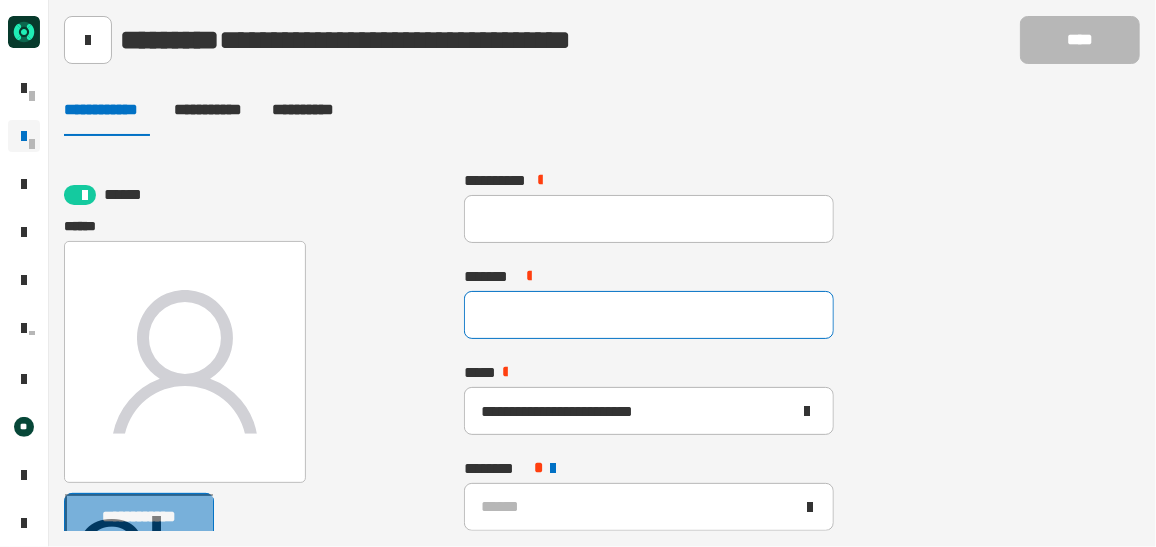 paste on "**********" 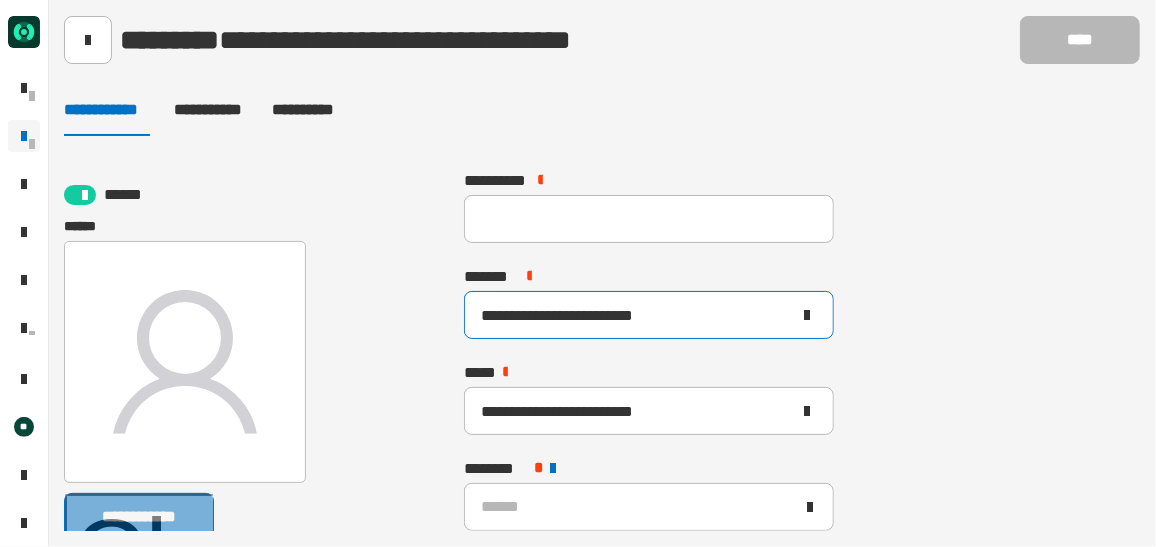 click on "**********" 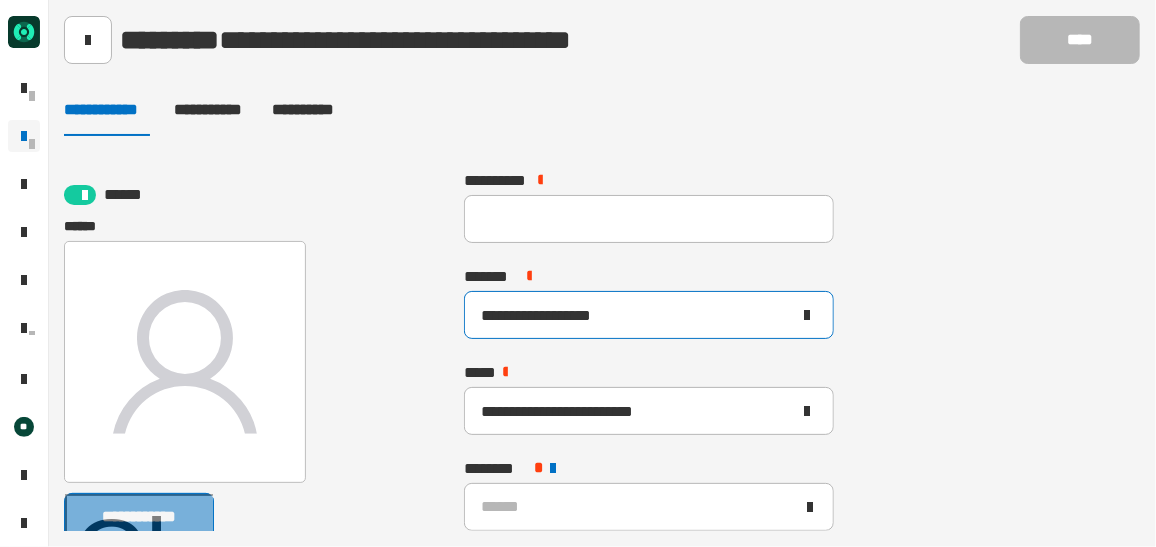 drag, startPoint x: 624, startPoint y: 315, endPoint x: 526, endPoint y: 324, distance: 98.4124 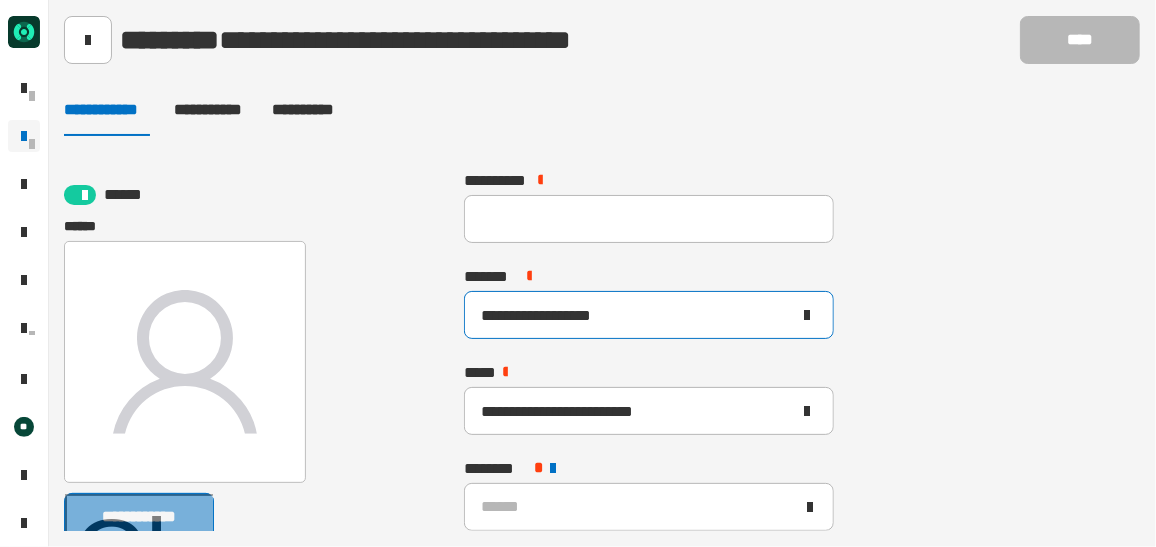 click on "**********" 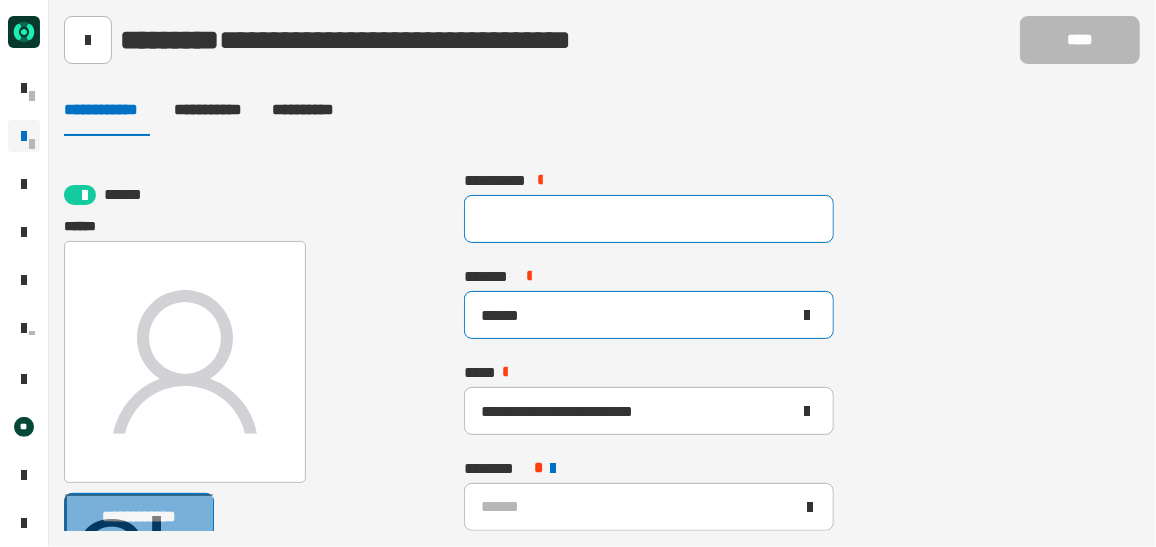 type on "******" 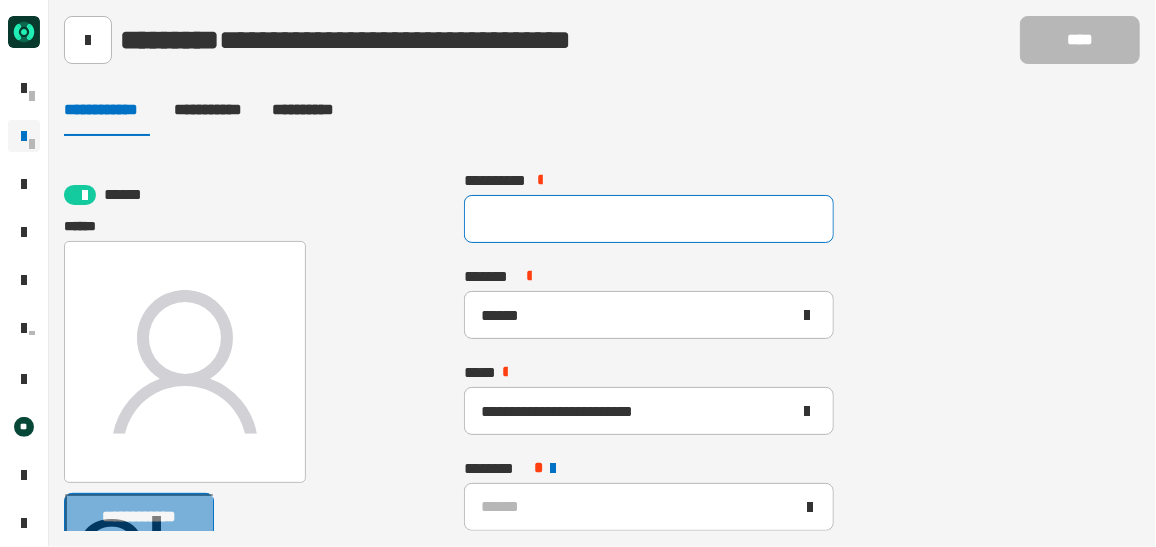 click 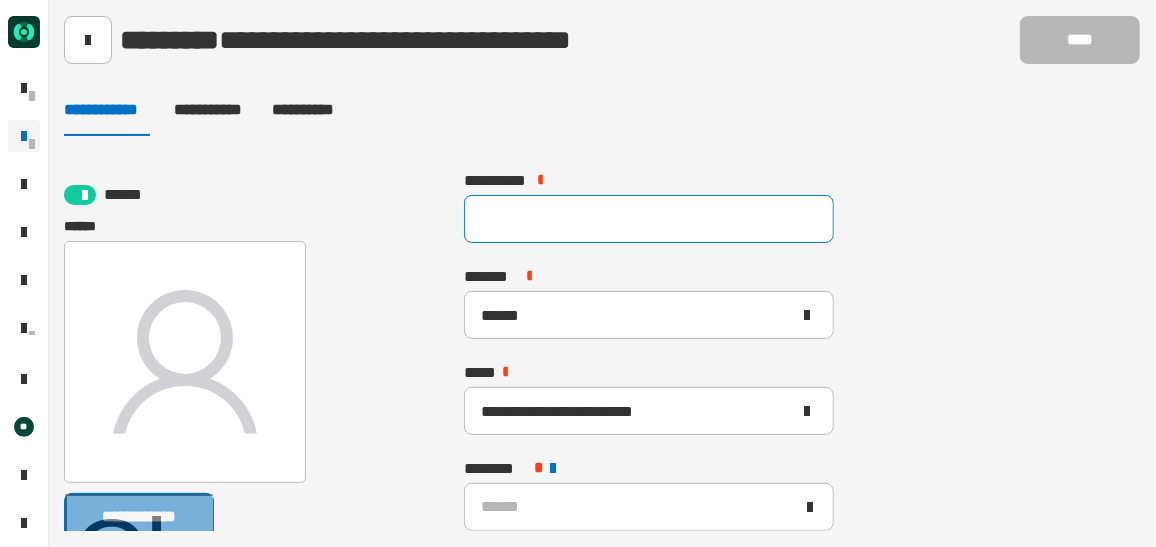 paste on "**********" 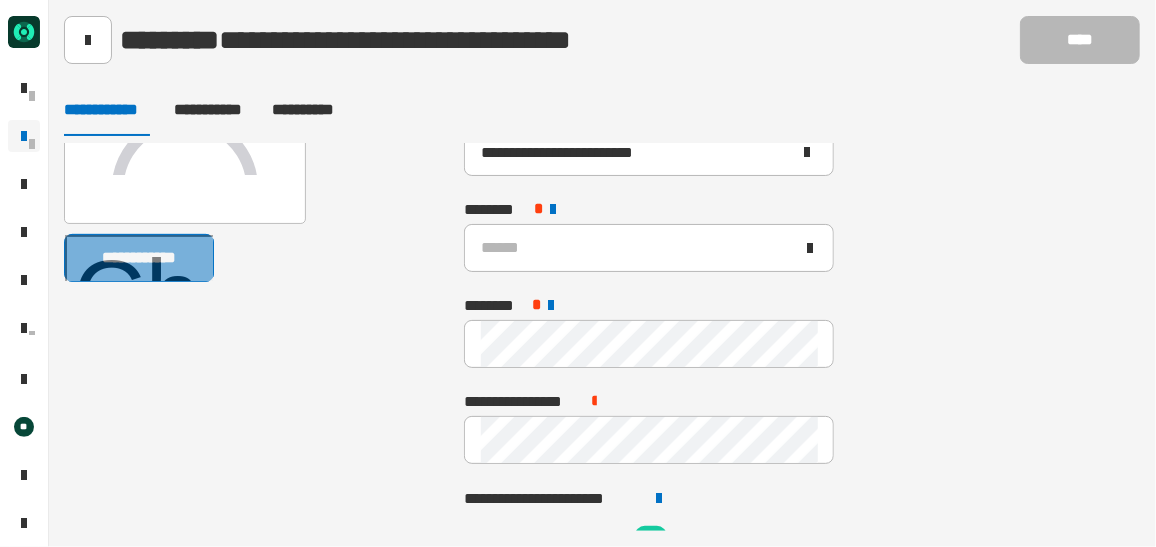scroll, scrollTop: 272, scrollLeft: 0, axis: vertical 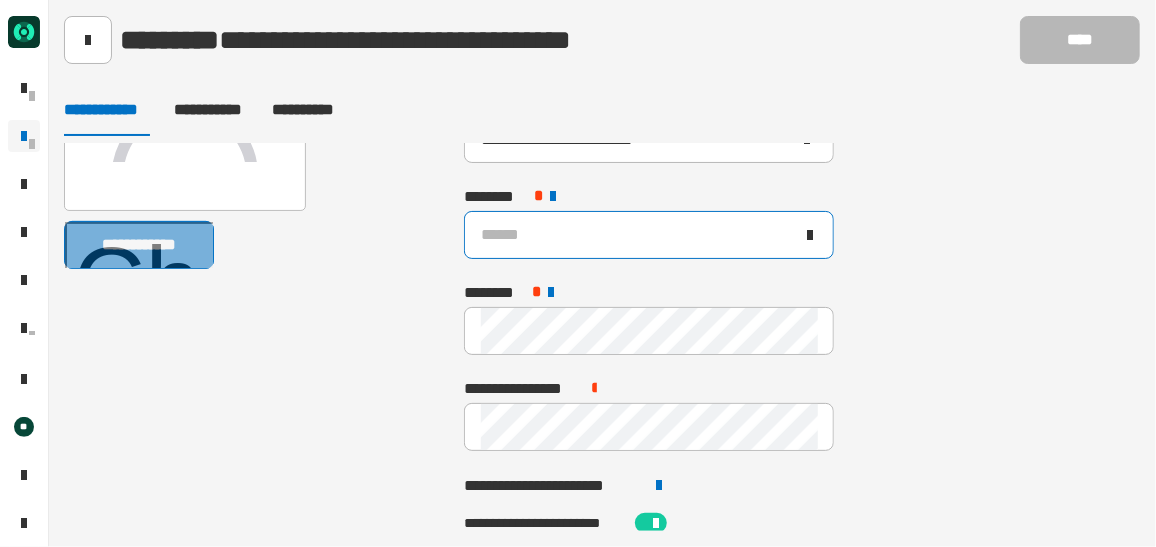 type on "******" 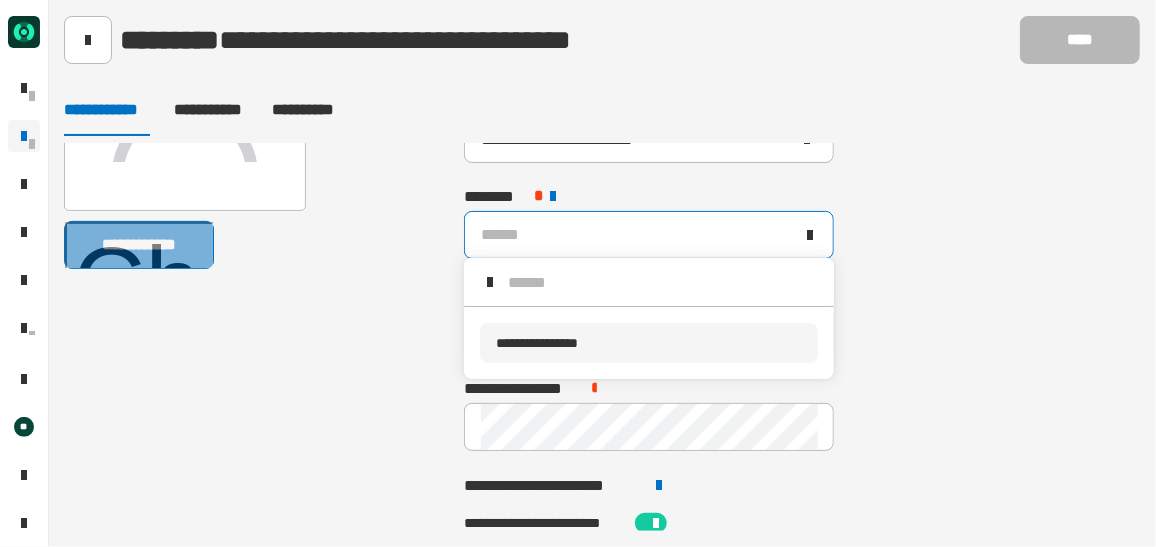 click on "**********" at bounding box center [537, 343] 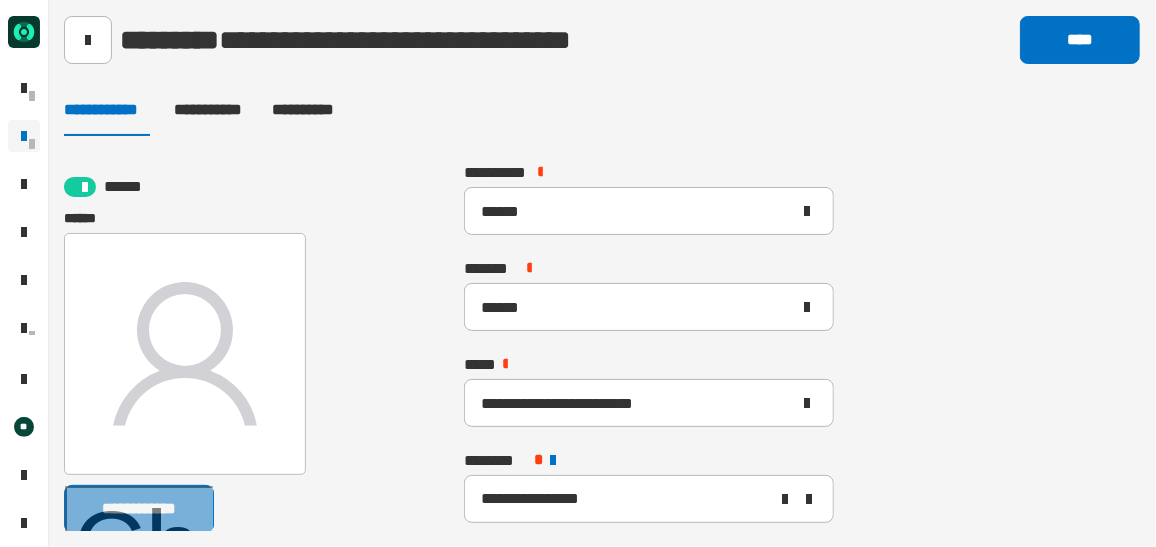 scroll, scrollTop: 0, scrollLeft: 0, axis: both 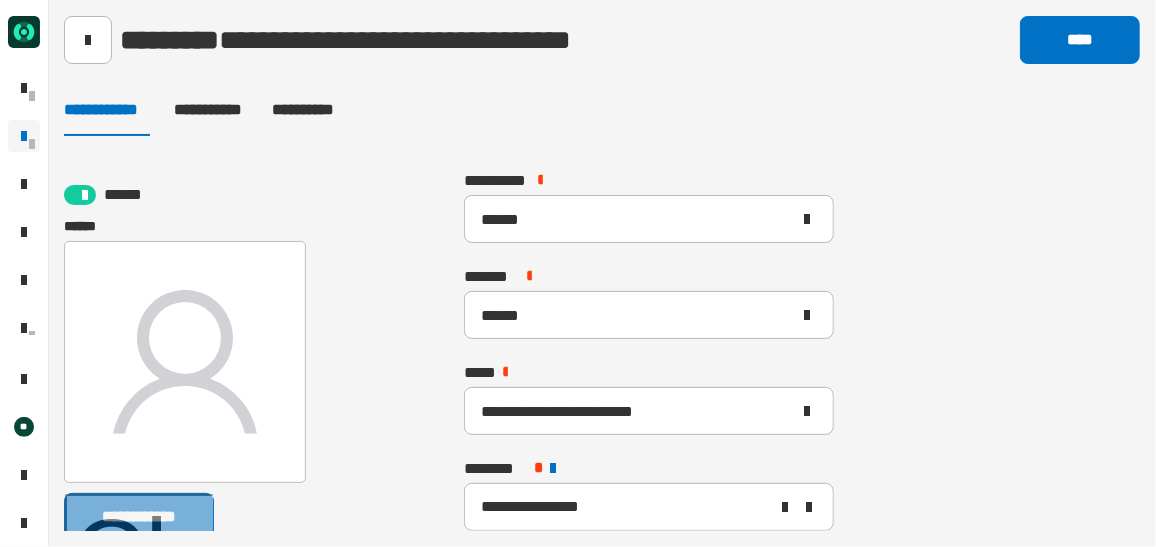 click on "**********" 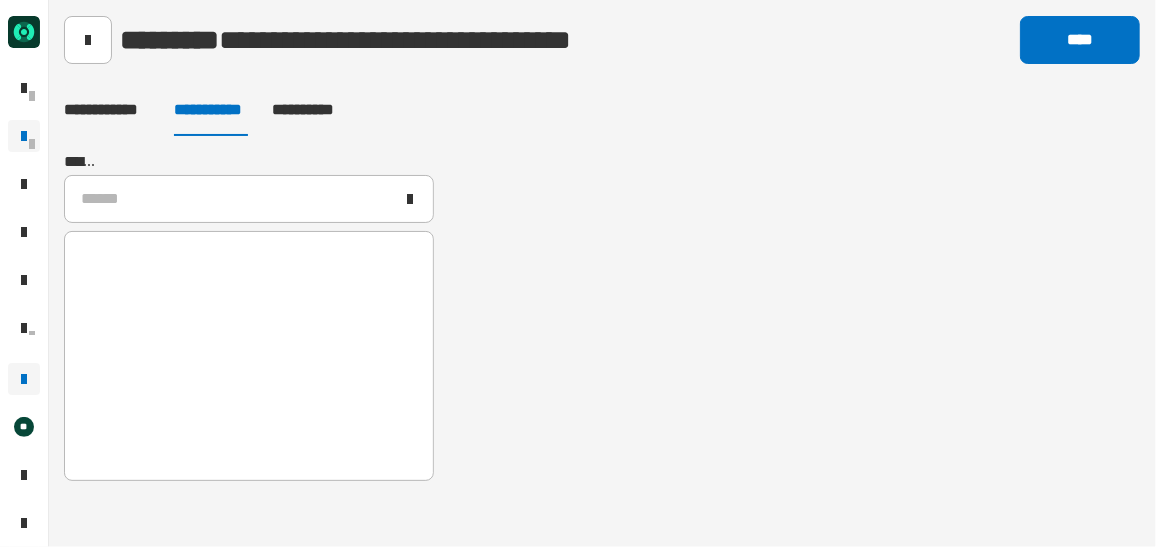 click 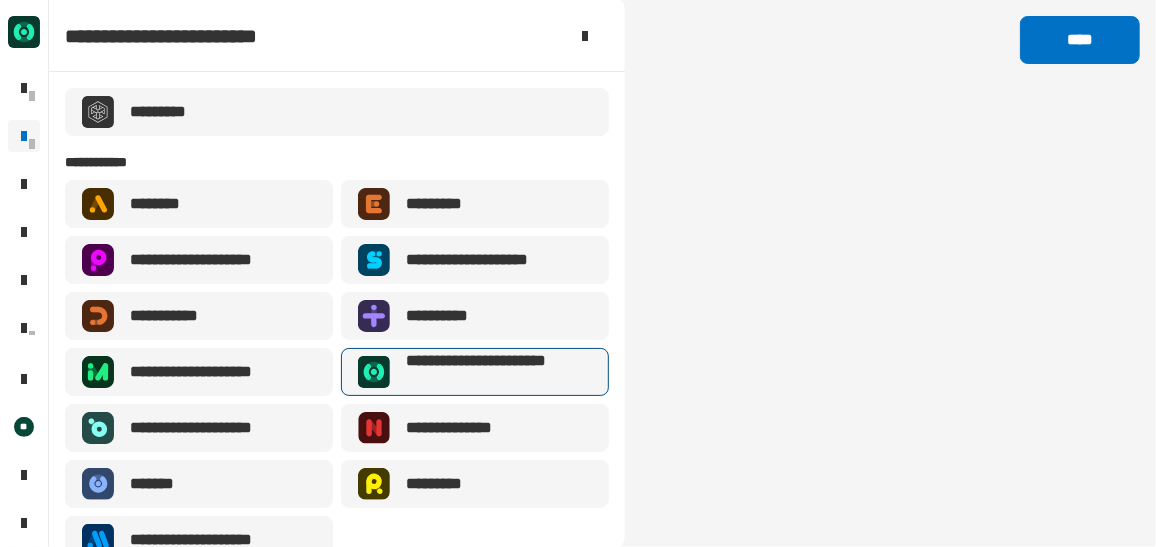 click at bounding box center (374, 372) 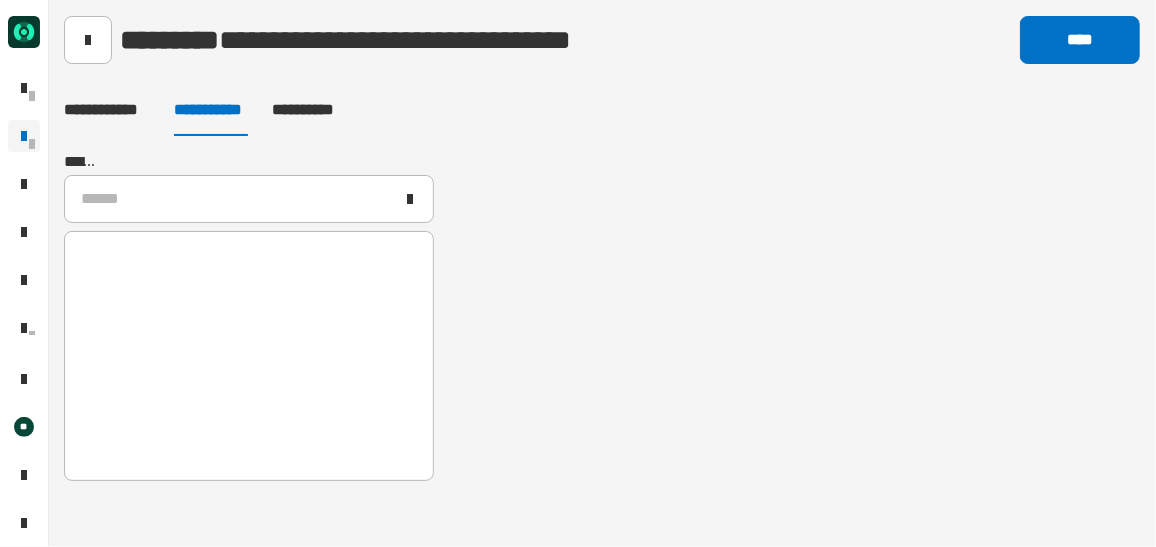 click on "**********" 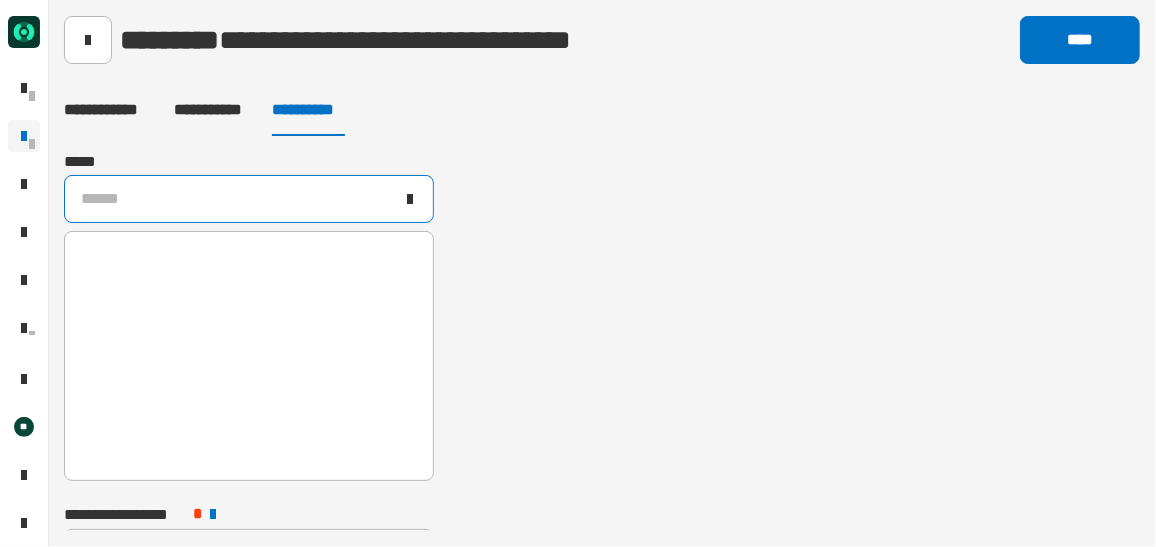 click on "******" 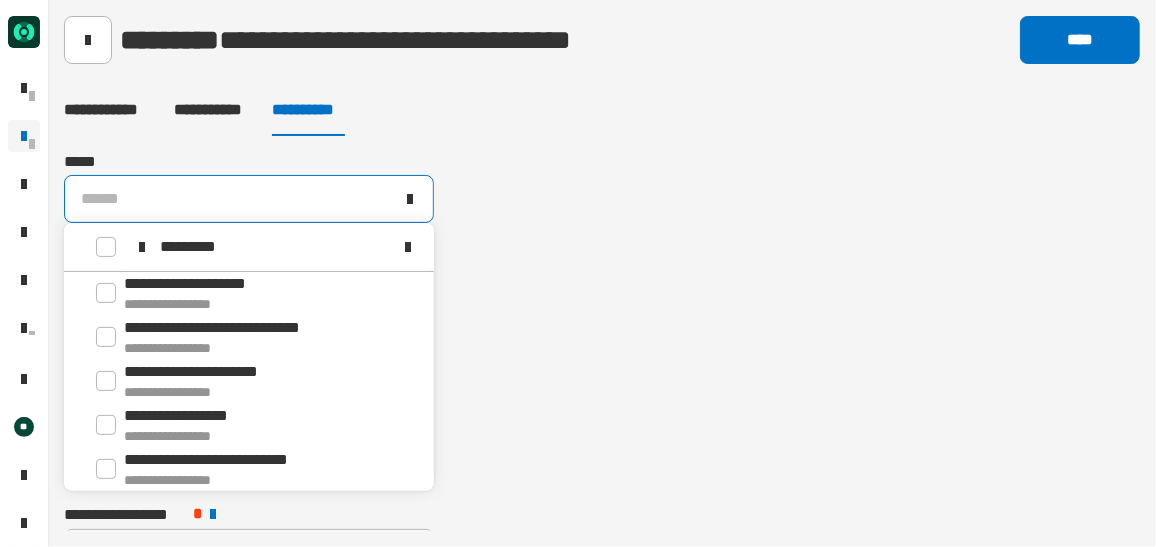 scroll, scrollTop: 0, scrollLeft: 0, axis: both 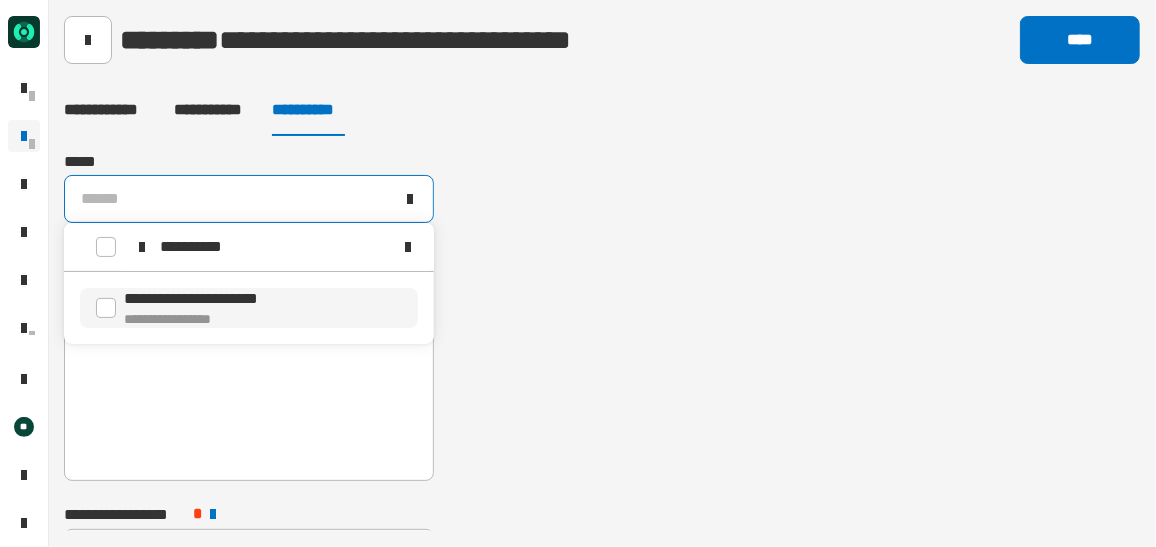 type on "**********" 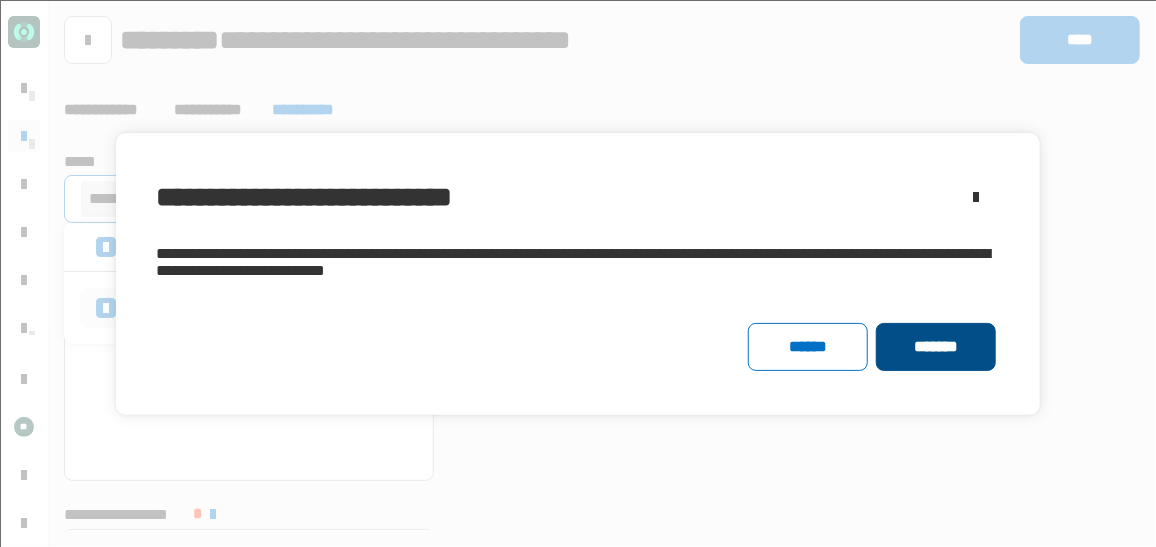 click on "*******" 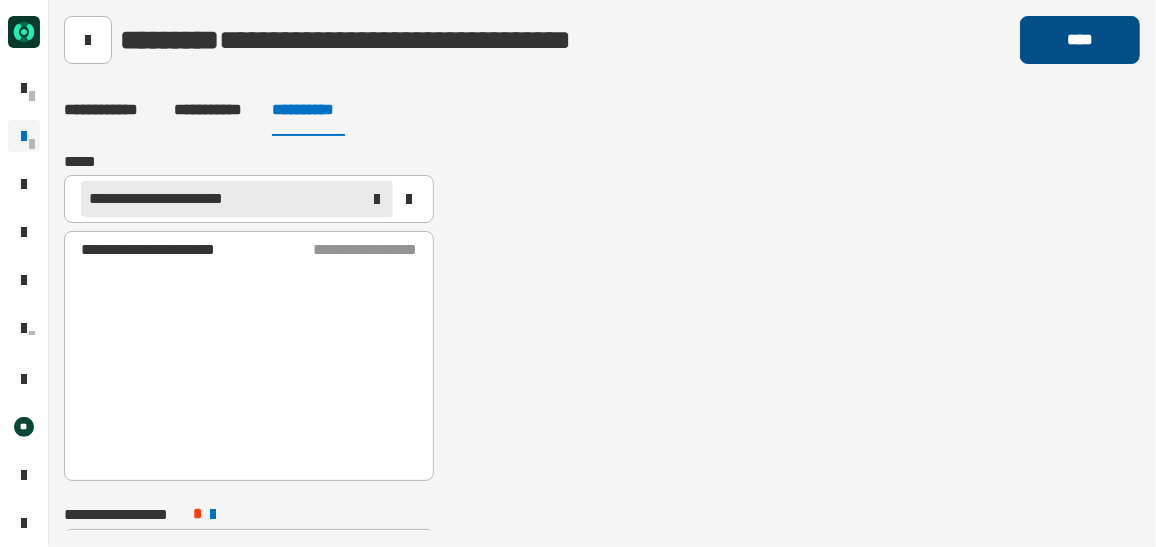 click on "****" 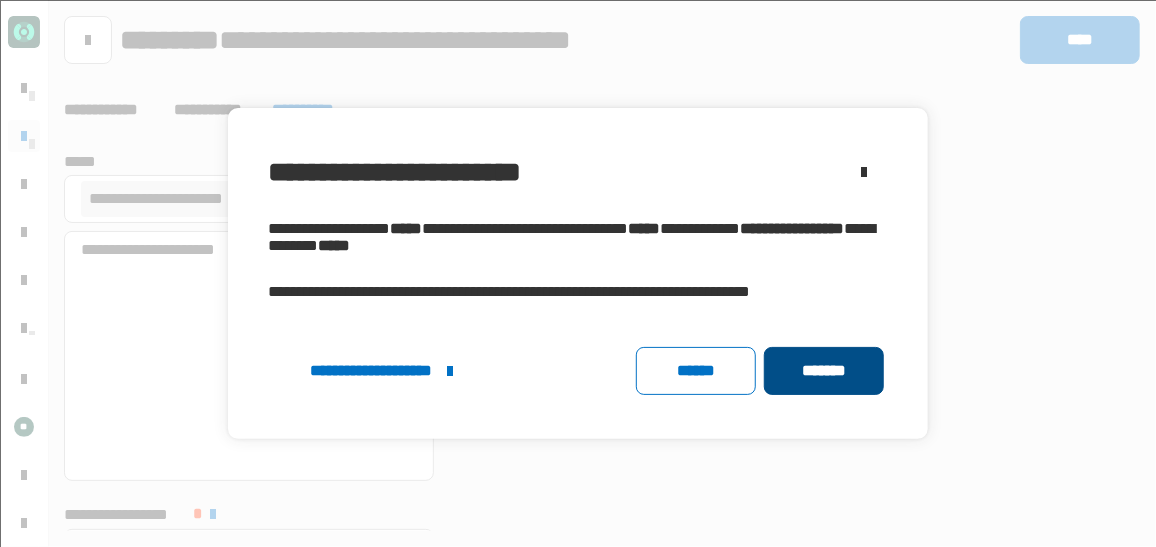 click on "*******" 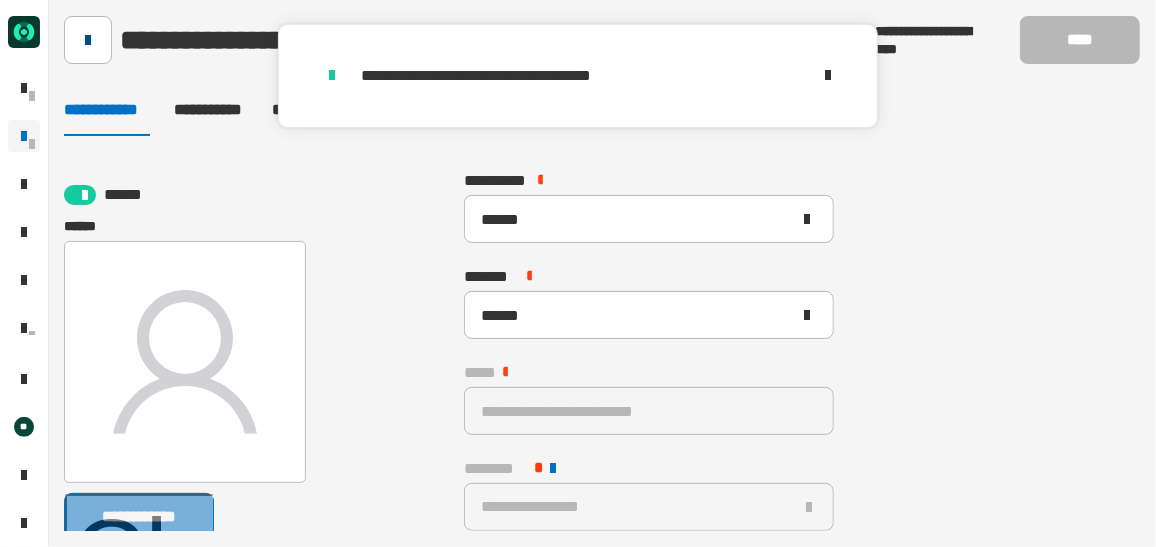 click 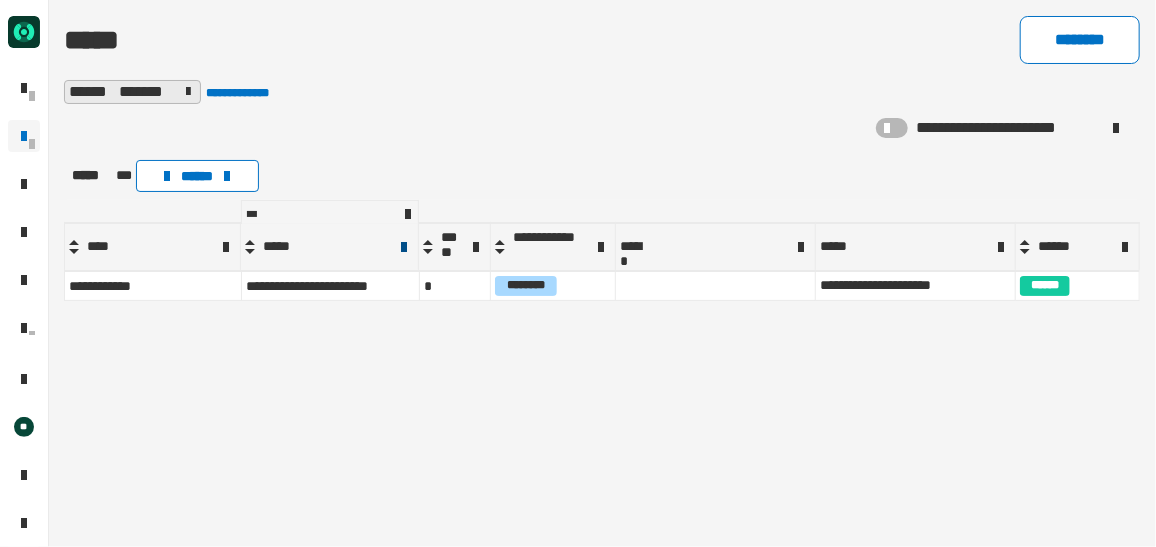 click at bounding box center [404, 247] 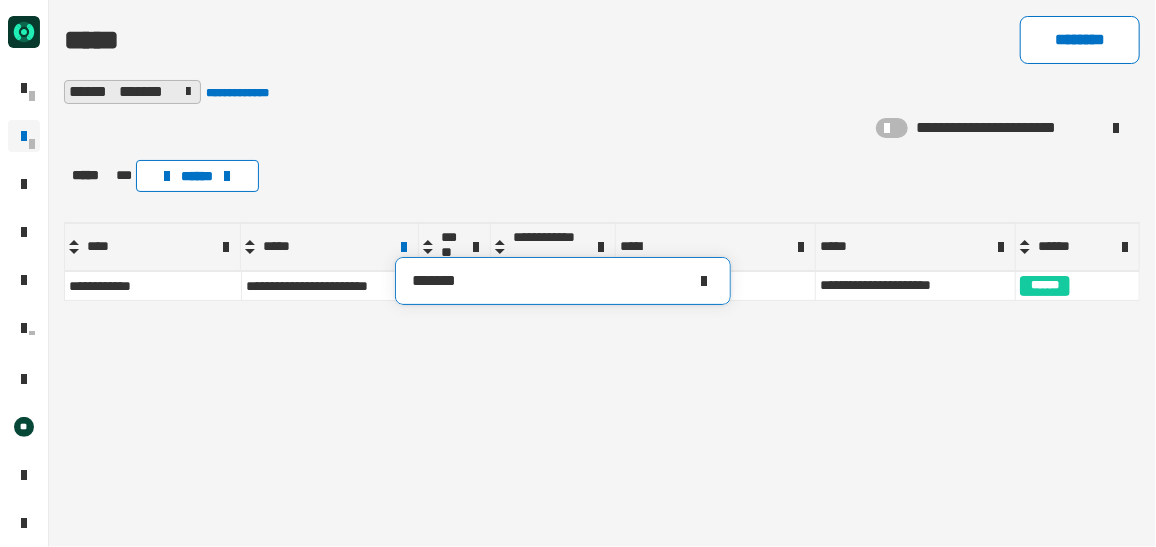 drag, startPoint x: 469, startPoint y: 292, endPoint x: 405, endPoint y: 293, distance: 64.00781 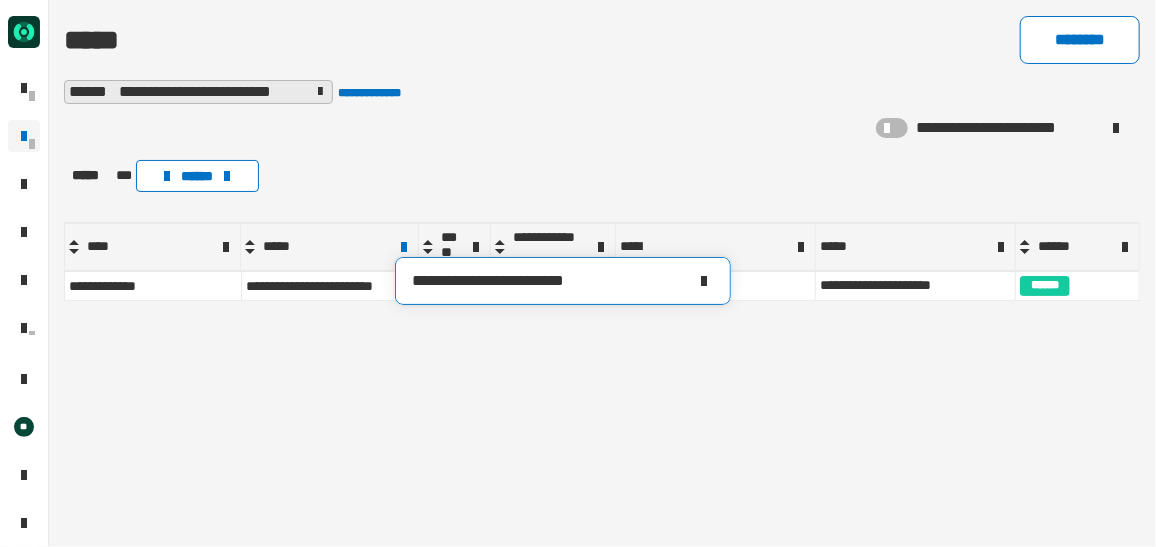 type on "**********" 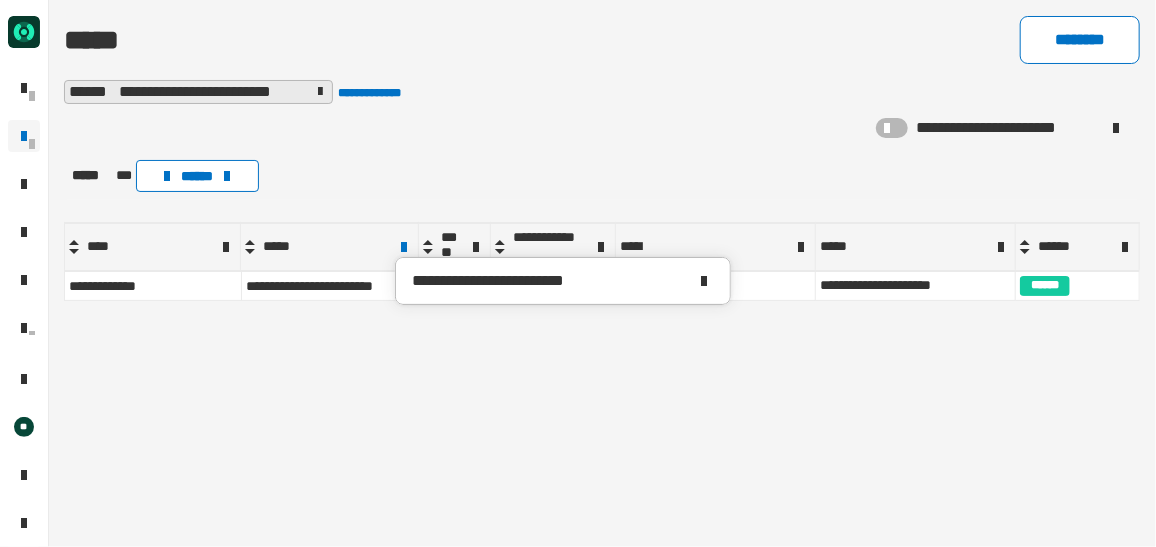 click on "**********" 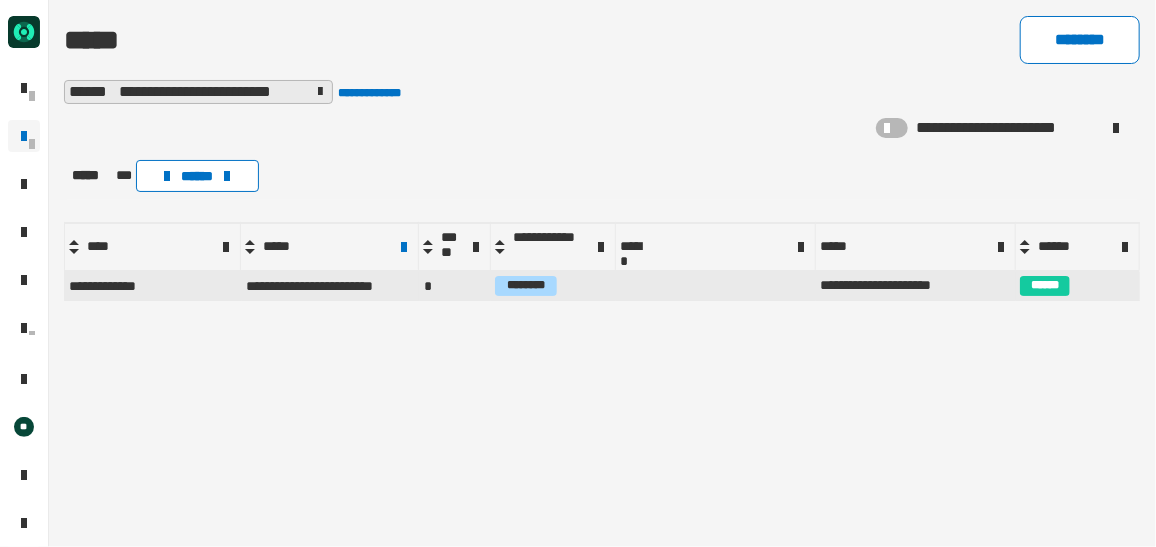 click on "**********" at bounding box center [327, 286] 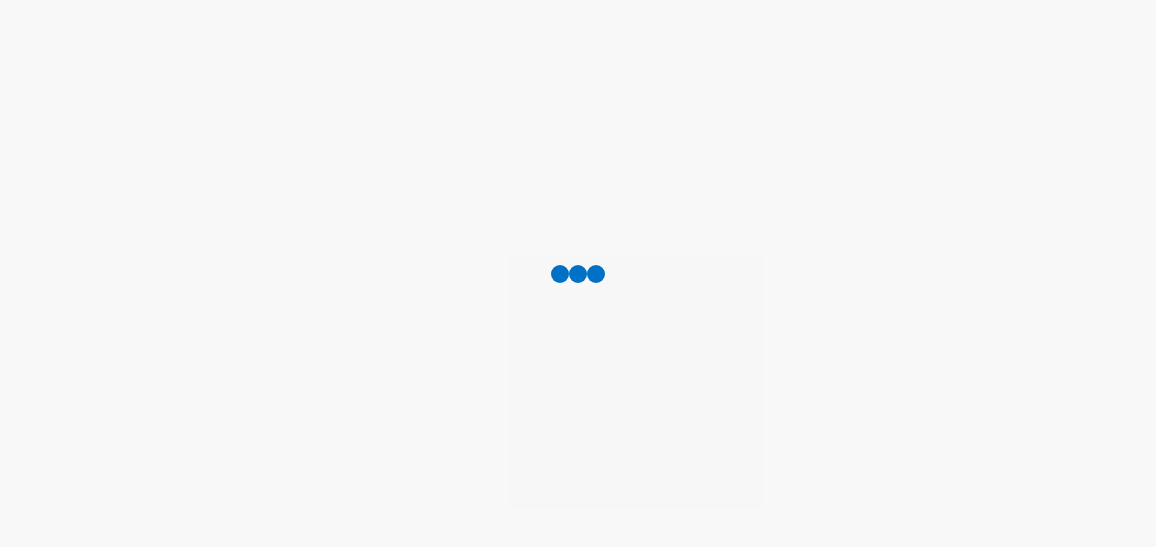 scroll, scrollTop: 0, scrollLeft: 0, axis: both 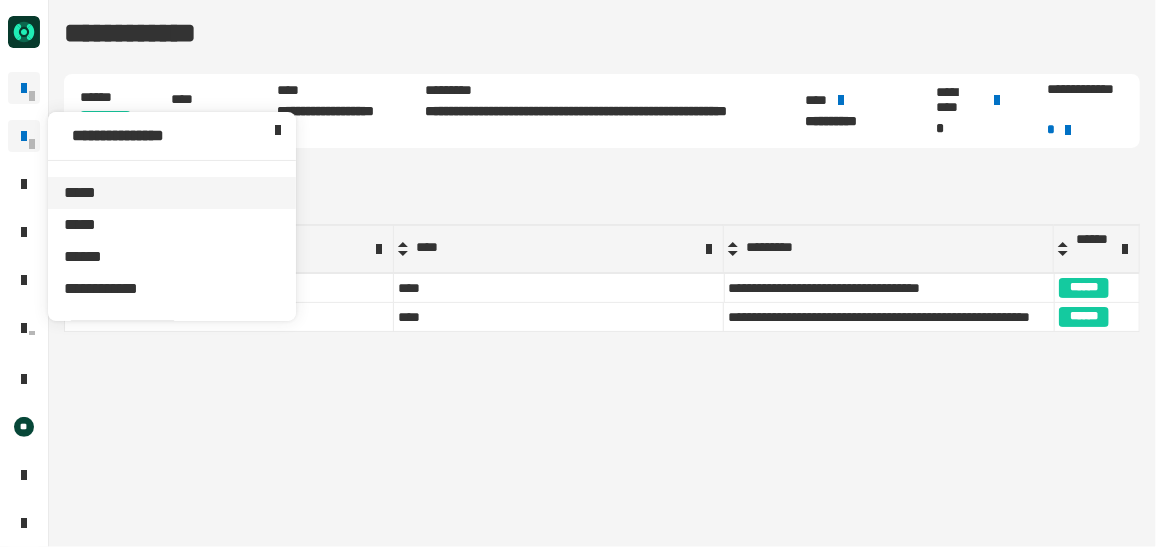 click on "*****" 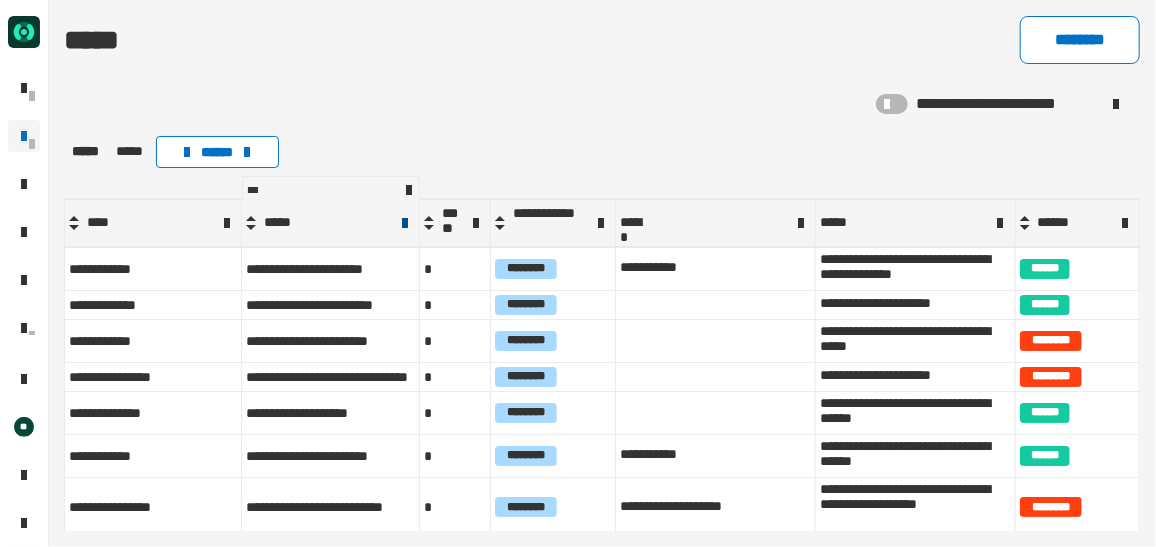 click at bounding box center [405, 223] 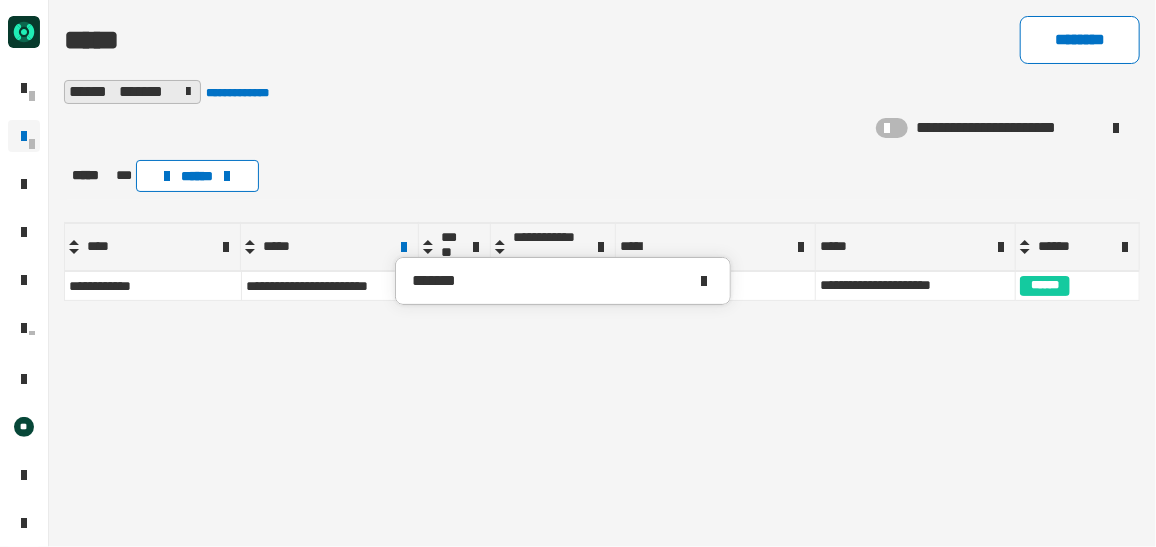 type on "*******" 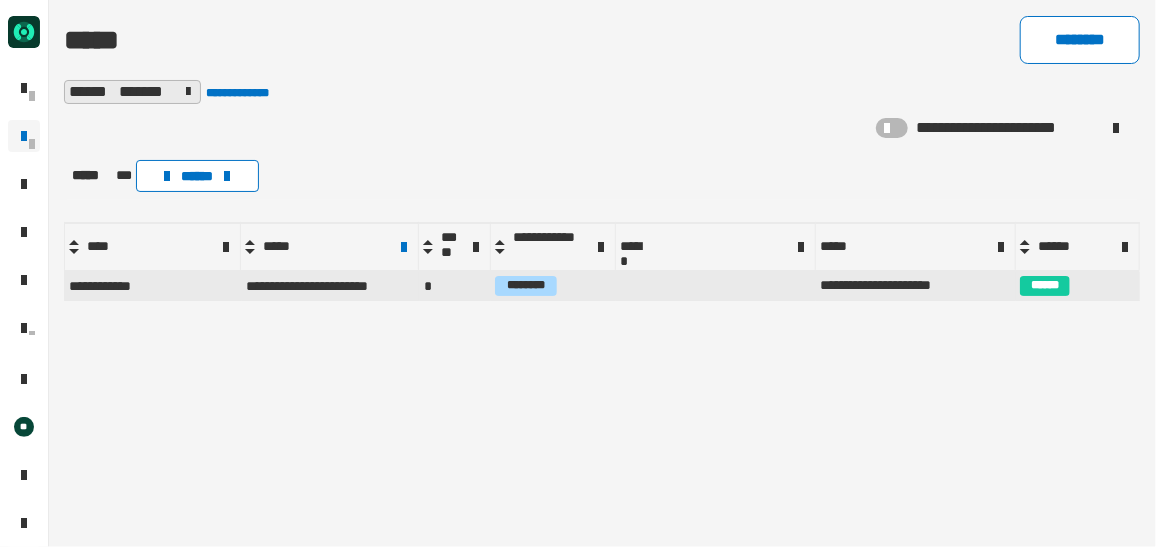 click on "**********" at bounding box center [325, 286] 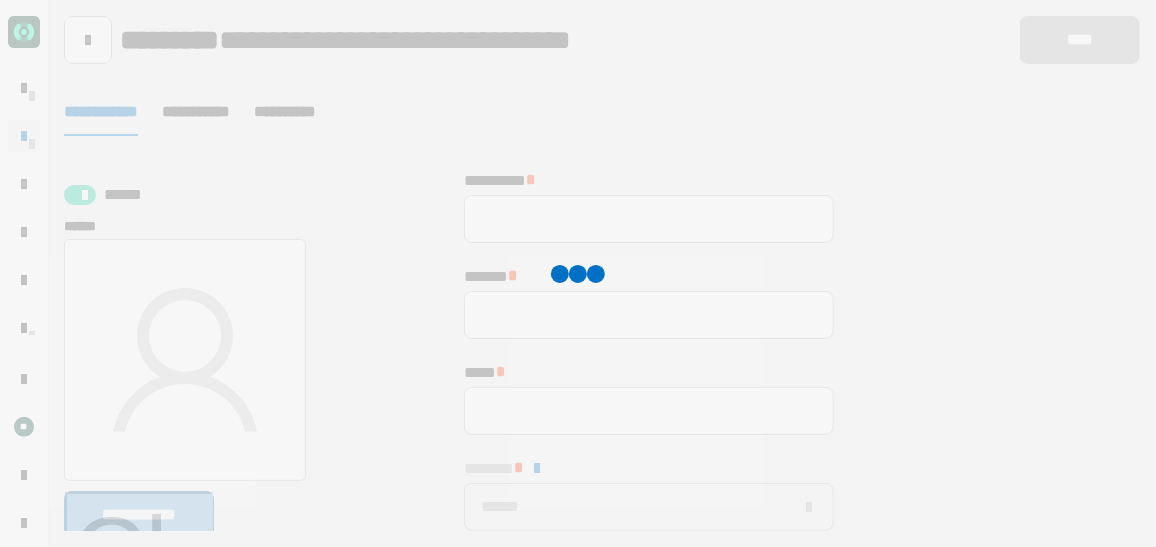 type 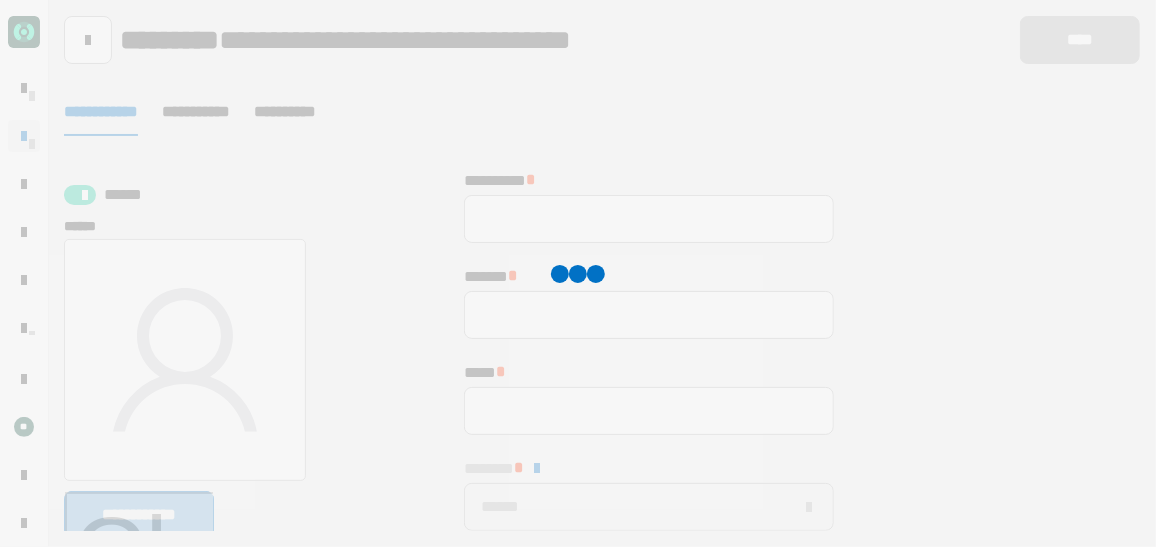 type 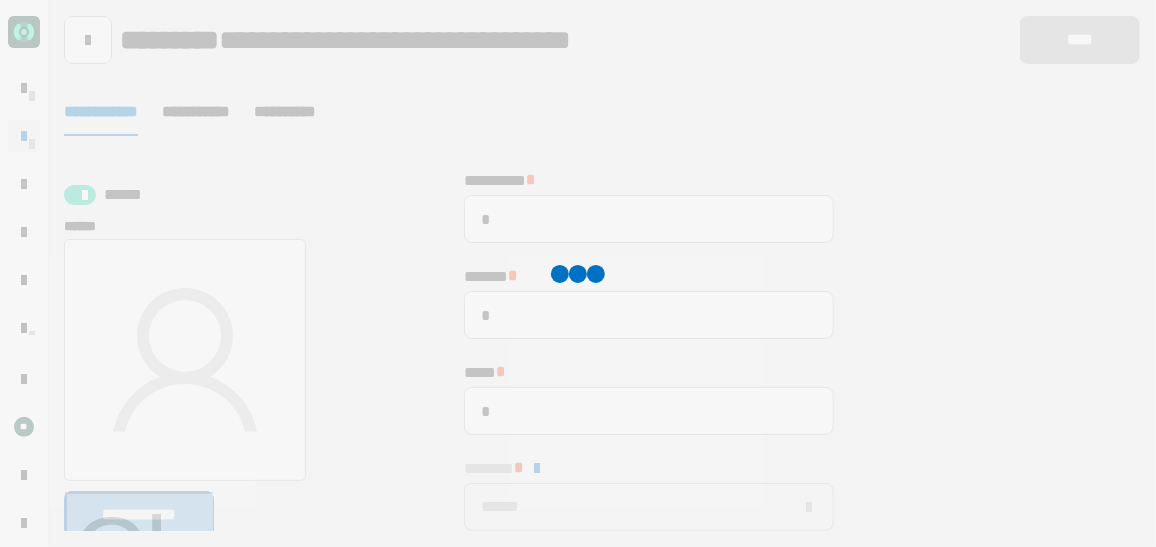 type on "*******" 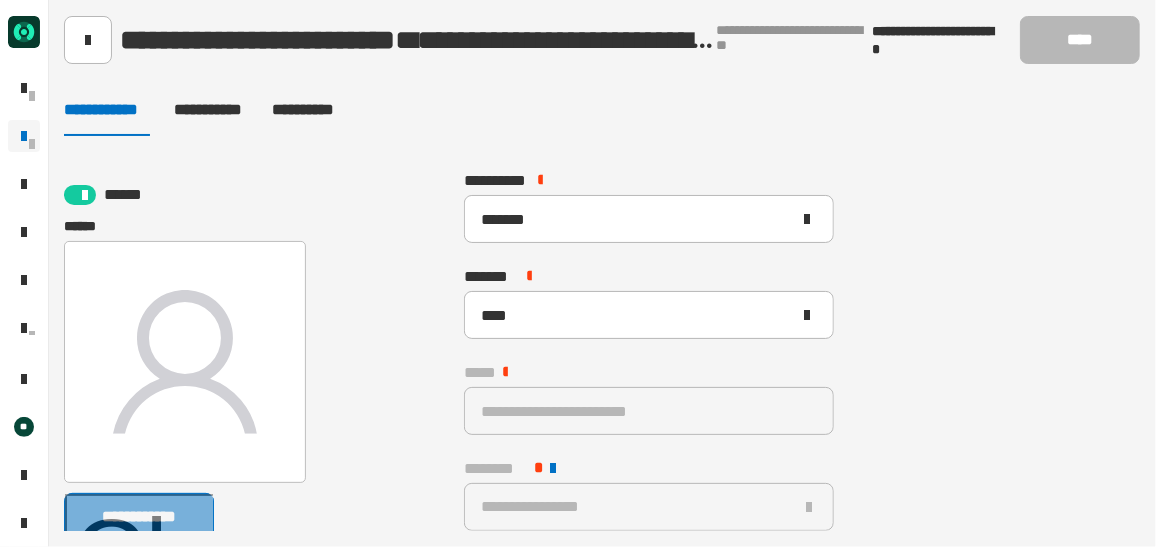 click on "**********" 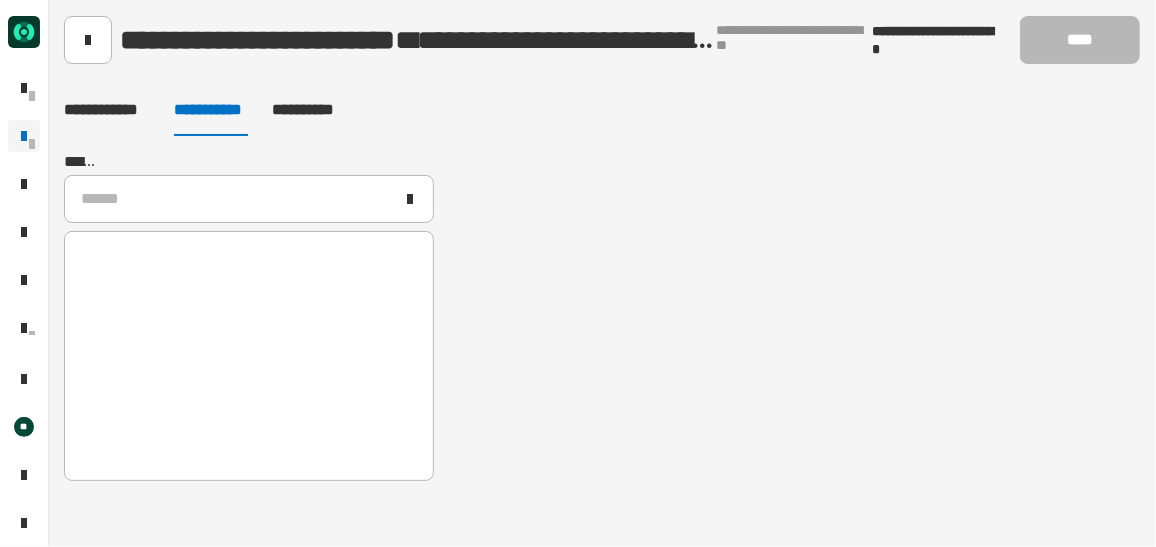 click on "**********" 